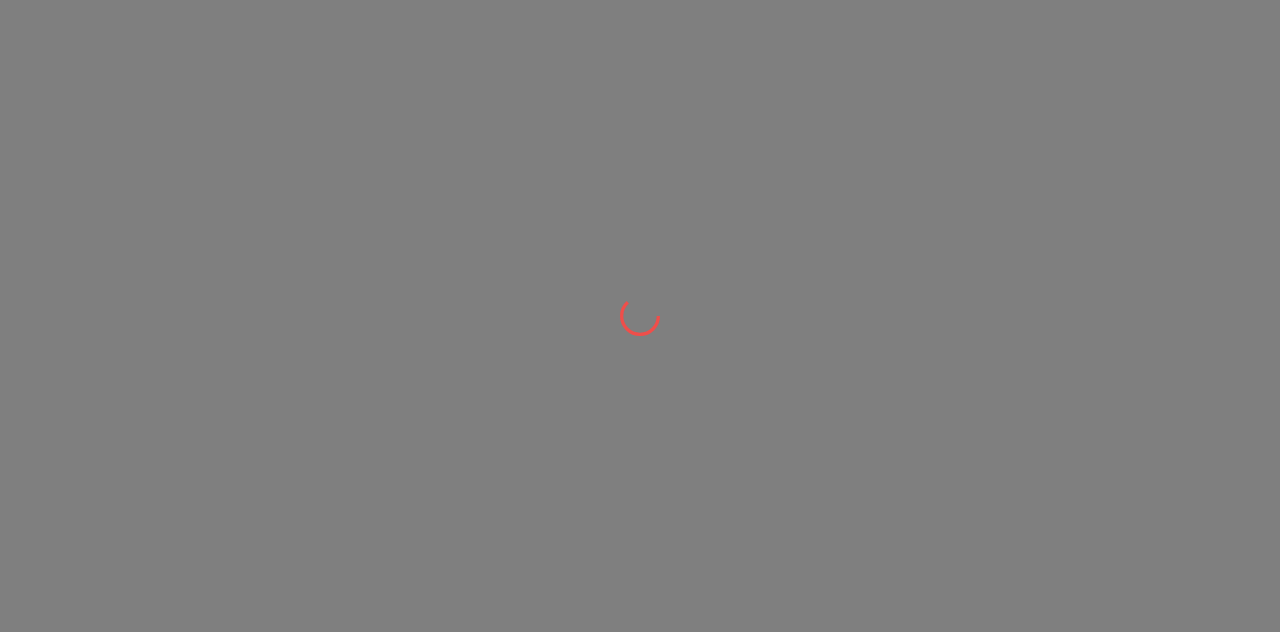 scroll, scrollTop: 0, scrollLeft: 0, axis: both 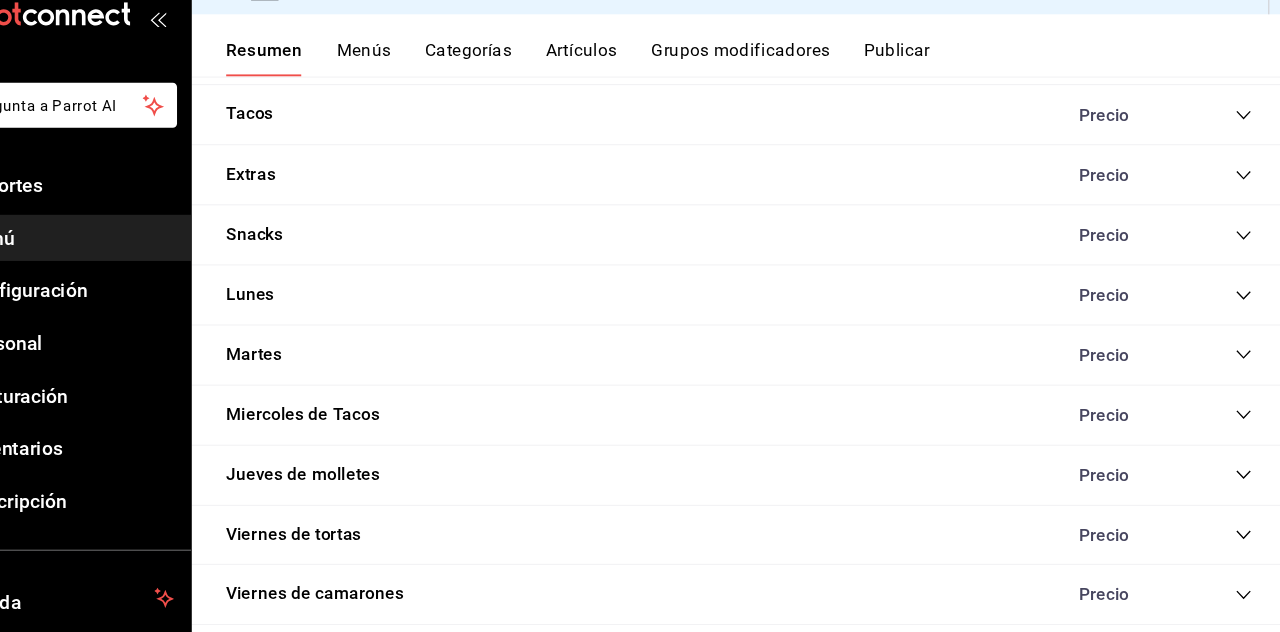 click 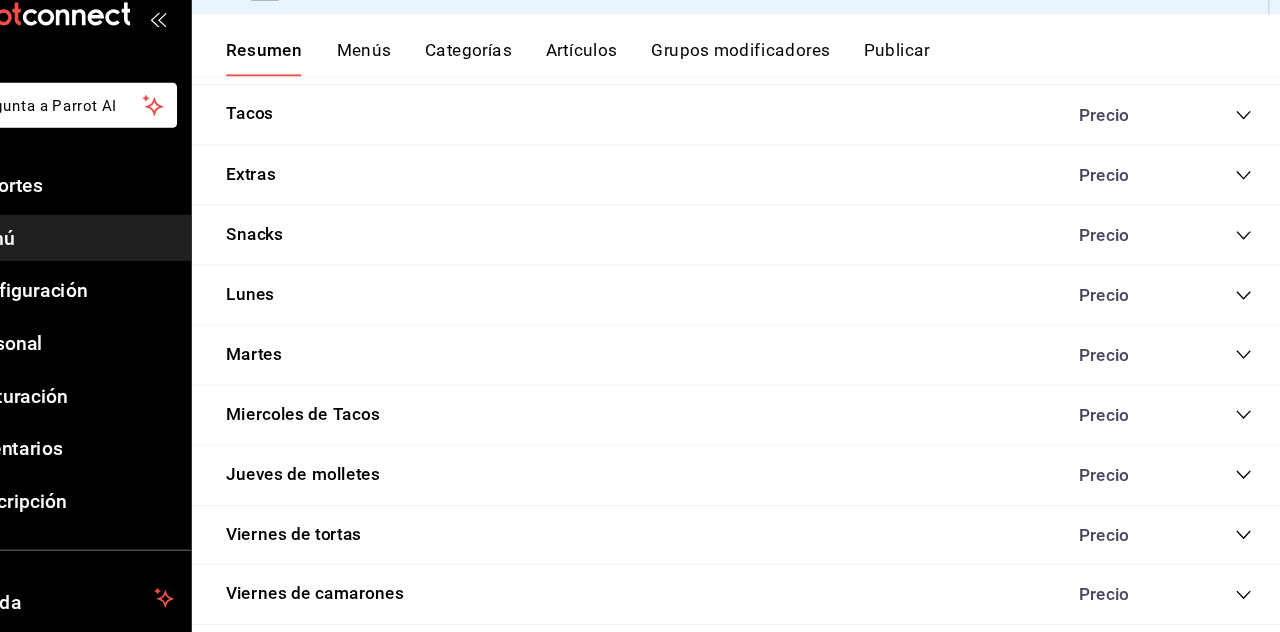 click 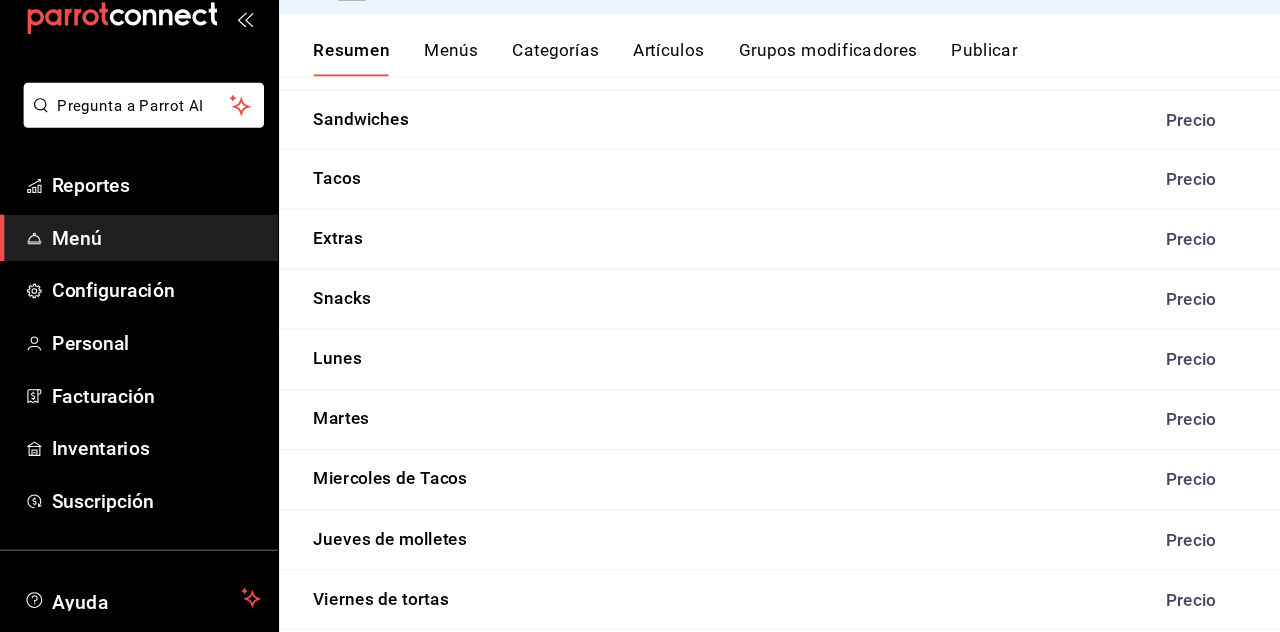 scroll, scrollTop: 1664, scrollLeft: 0, axis: vertical 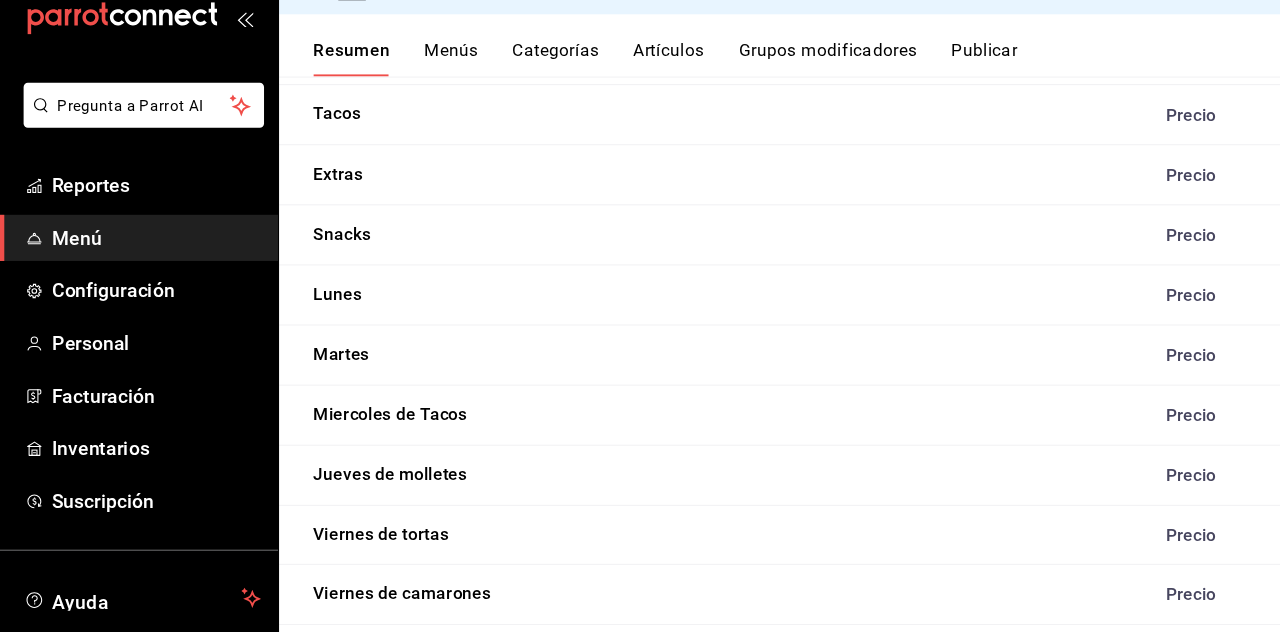 click on "Bebibas" at bounding box center (321, 652) 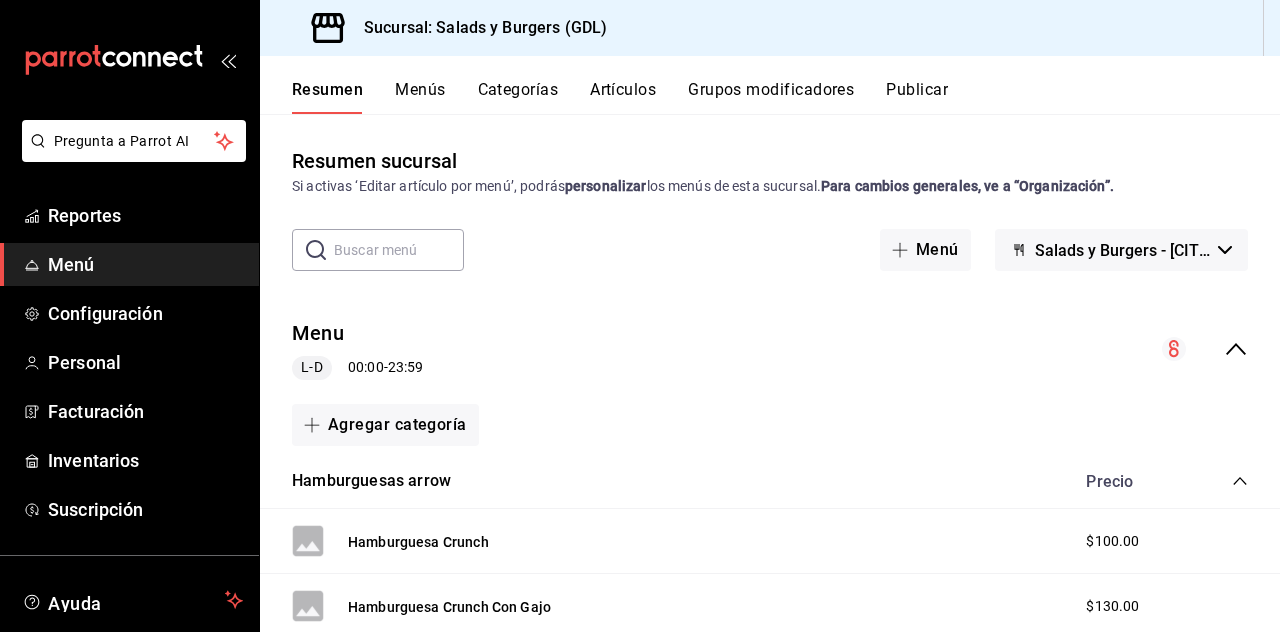 scroll, scrollTop: 96, scrollLeft: 0, axis: vertical 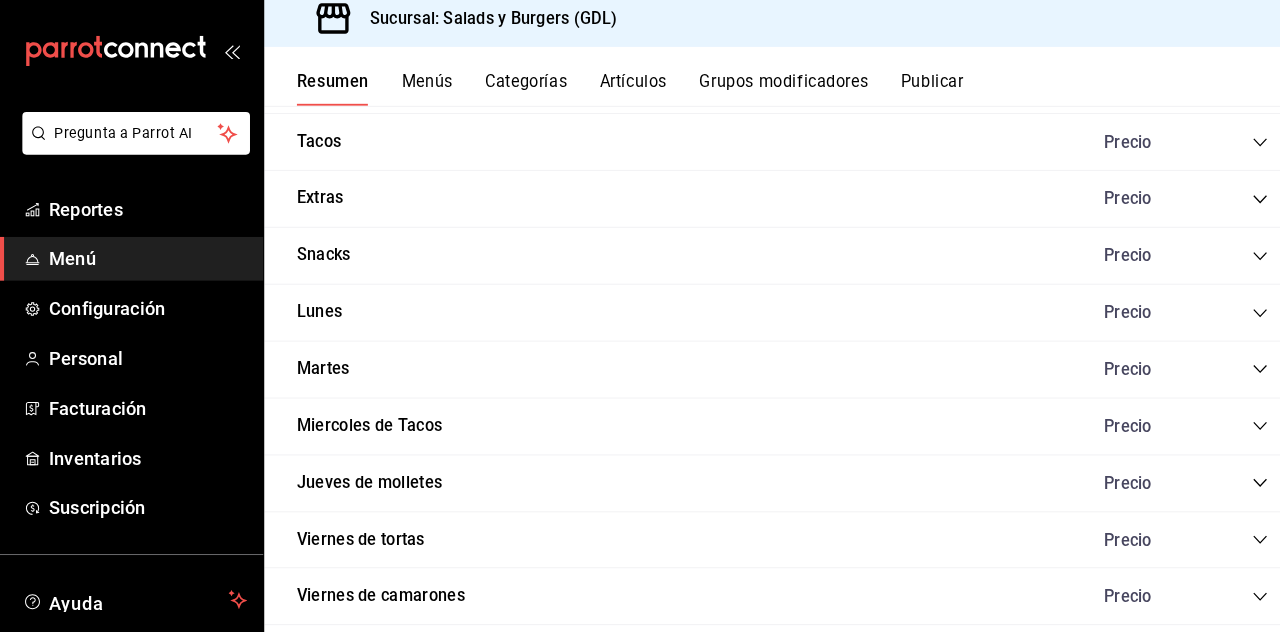 click 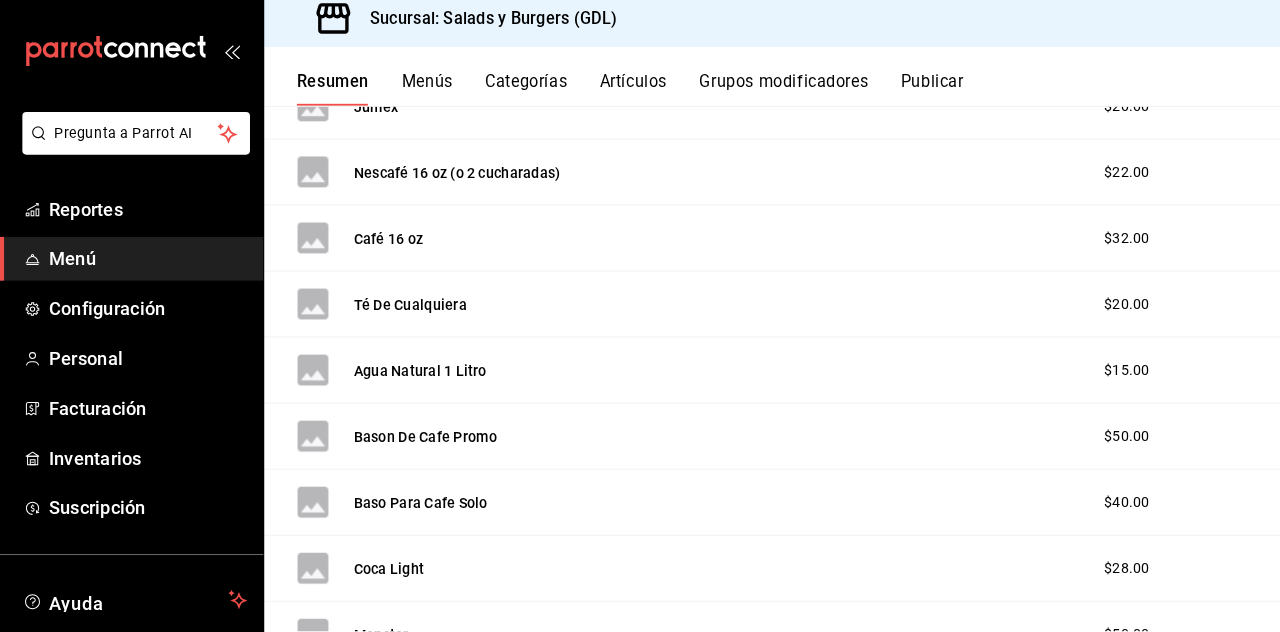 scroll, scrollTop: 2454, scrollLeft: 0, axis: vertical 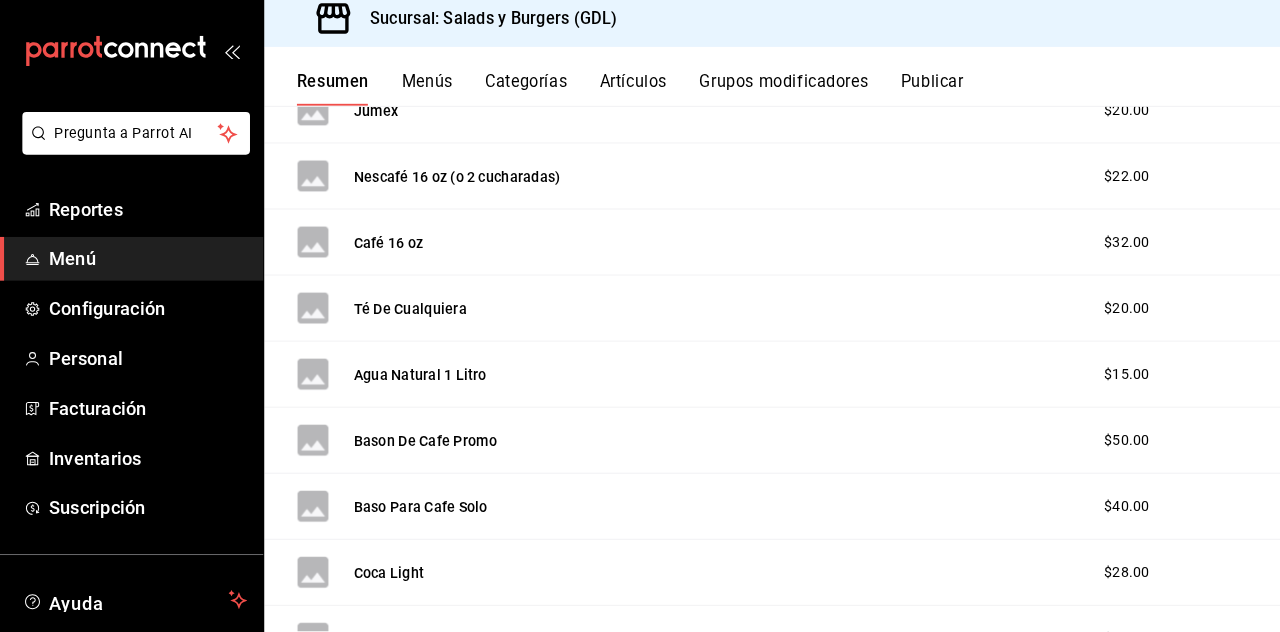 click on "Bason De Cafe Promo" at bounding box center [418, 444] 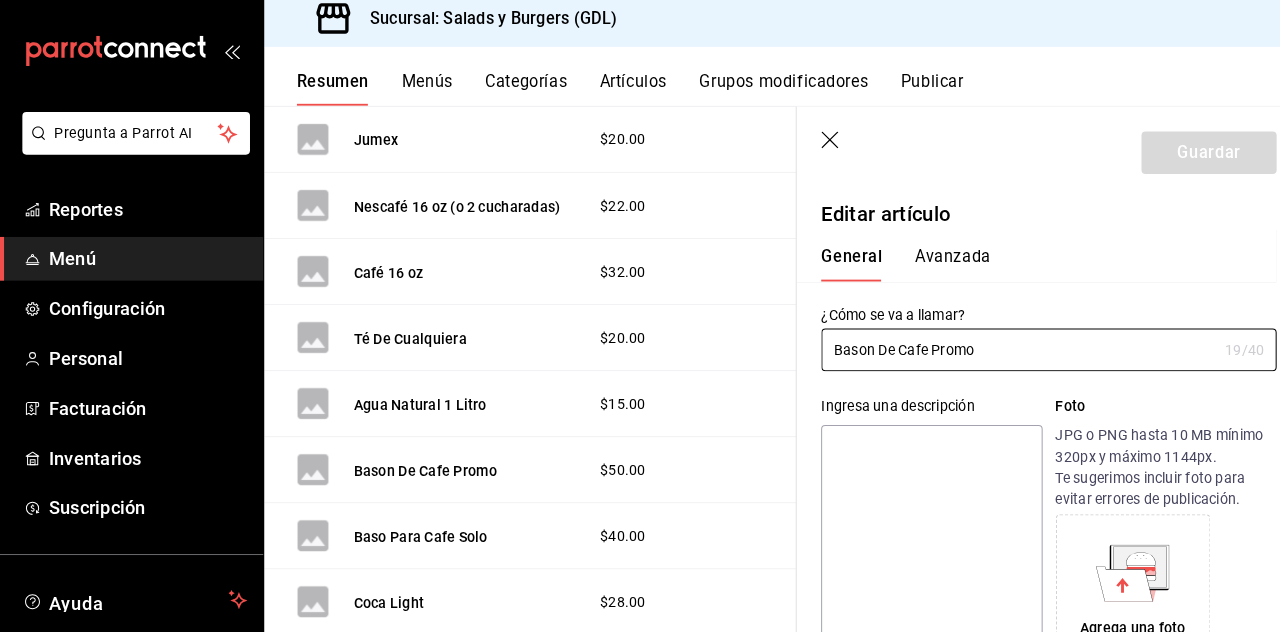 type on "$50.00" 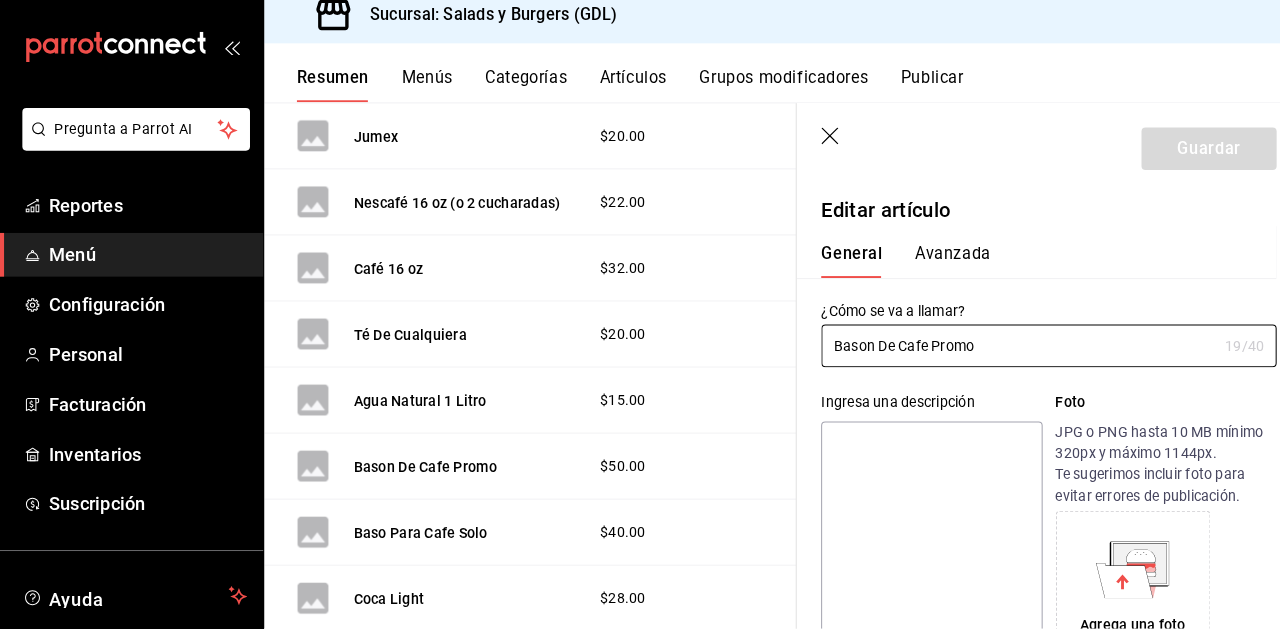 scroll, scrollTop: 217, scrollLeft: 0, axis: vertical 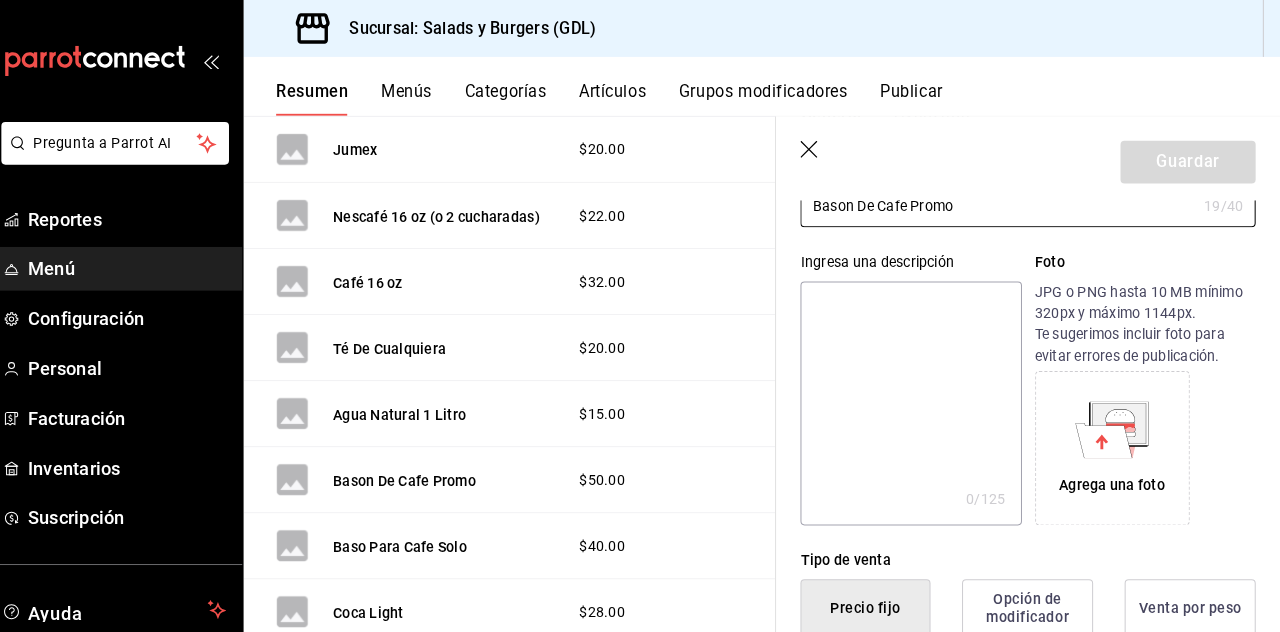 click on "Bason De Cafe Promo" at bounding box center (1002, 203) 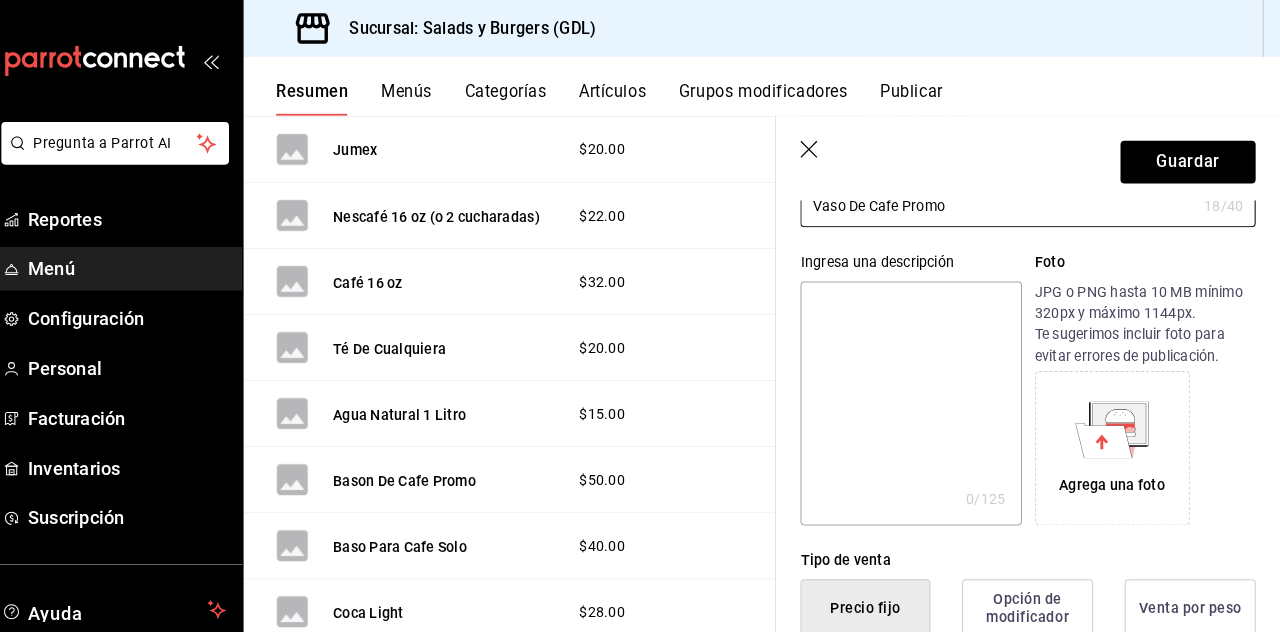 type on "Vaso De Cafe Promo" 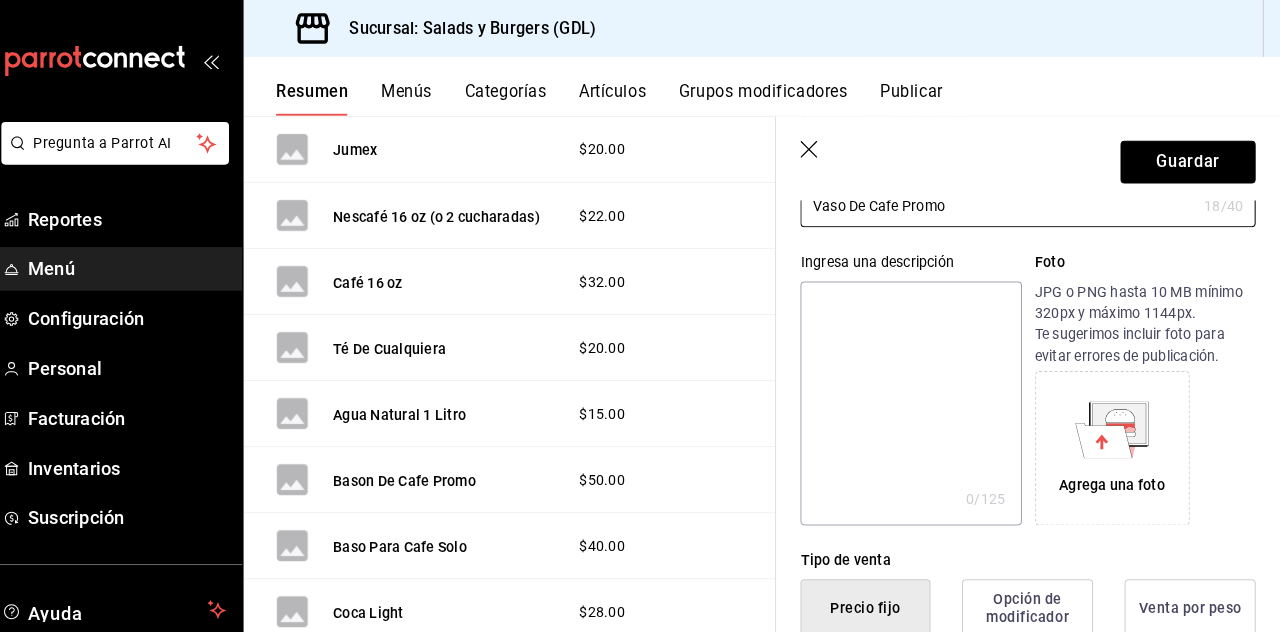 click on "Guardar" at bounding box center (1189, 160) 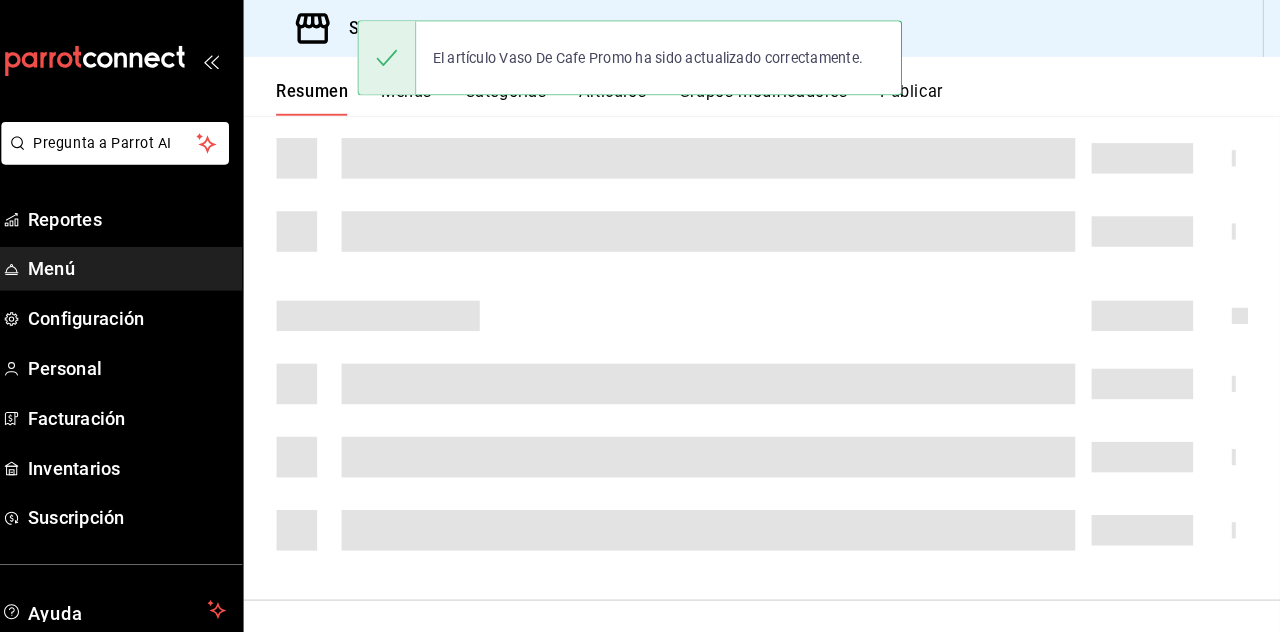 scroll, scrollTop: 0, scrollLeft: 0, axis: both 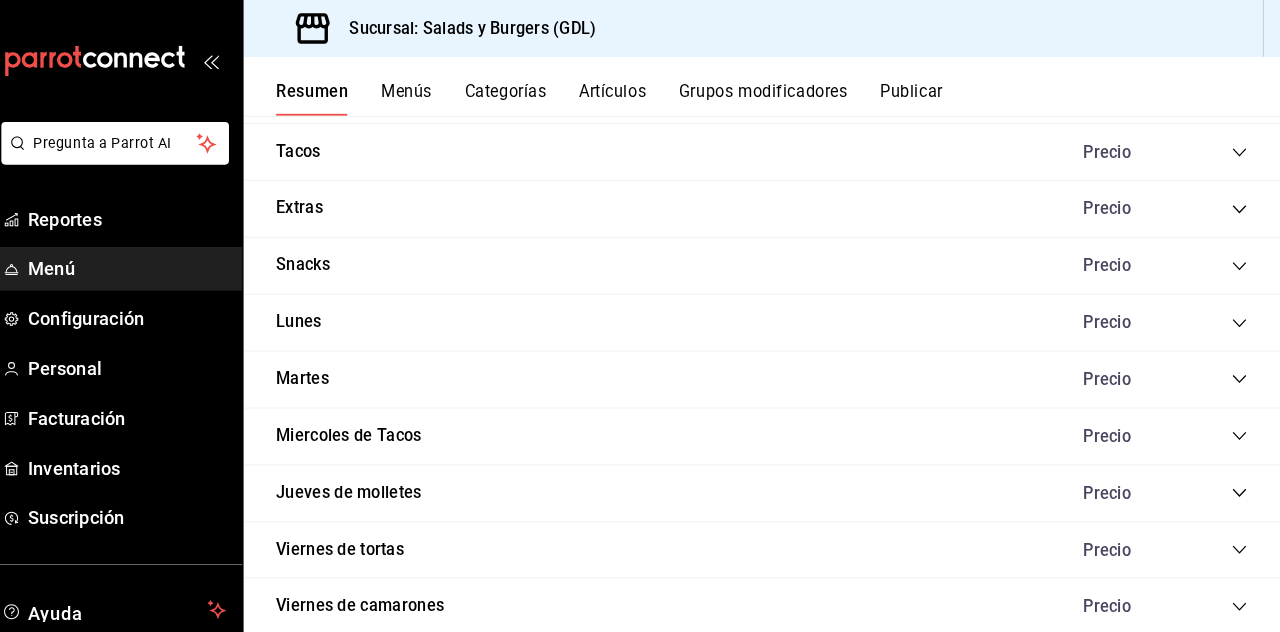 click 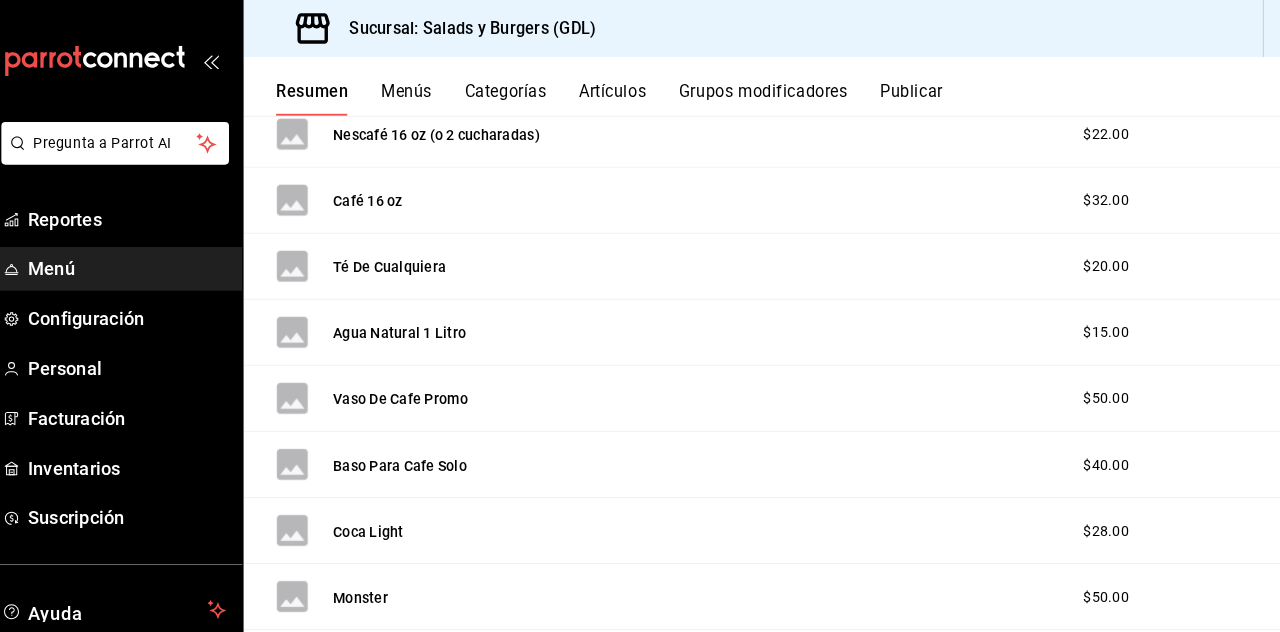 scroll, scrollTop: 2530, scrollLeft: 0, axis: vertical 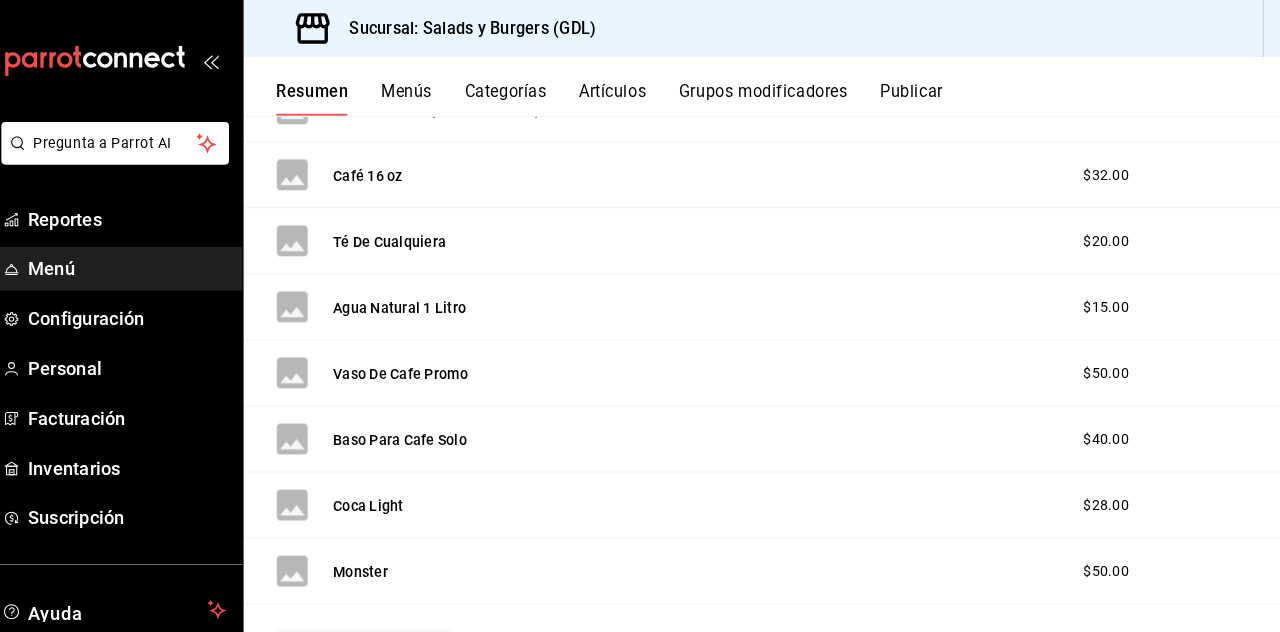 click on "Baso Para Cafe Solo" at bounding box center [414, 433] 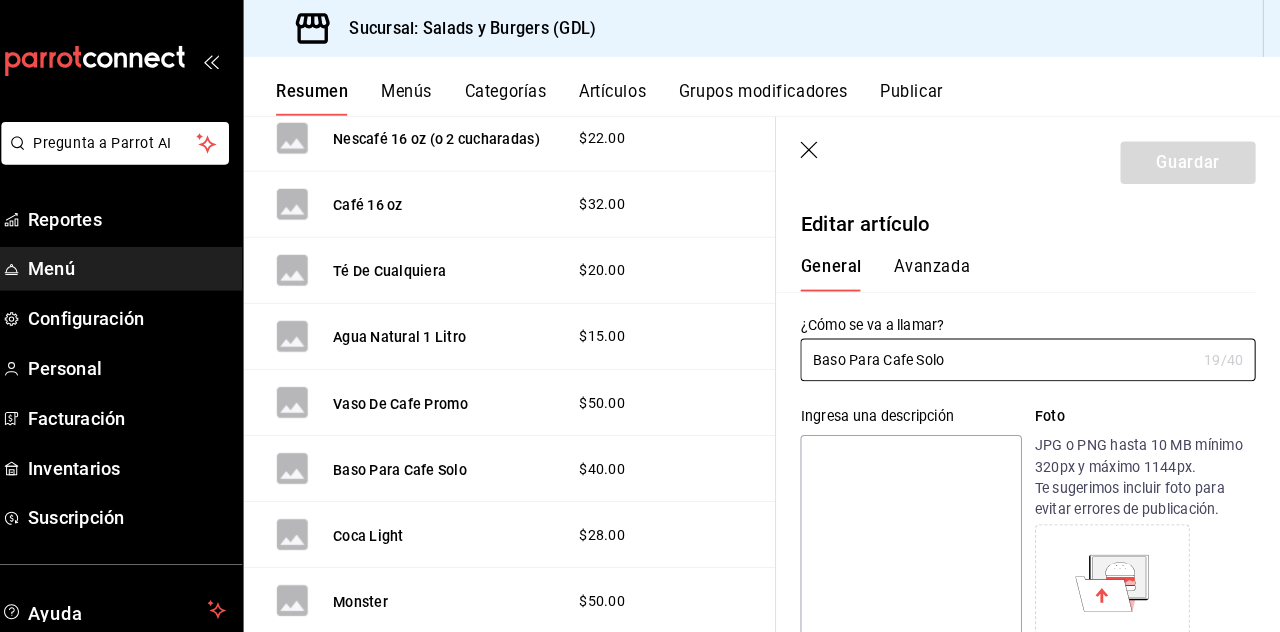 type on "$40.00" 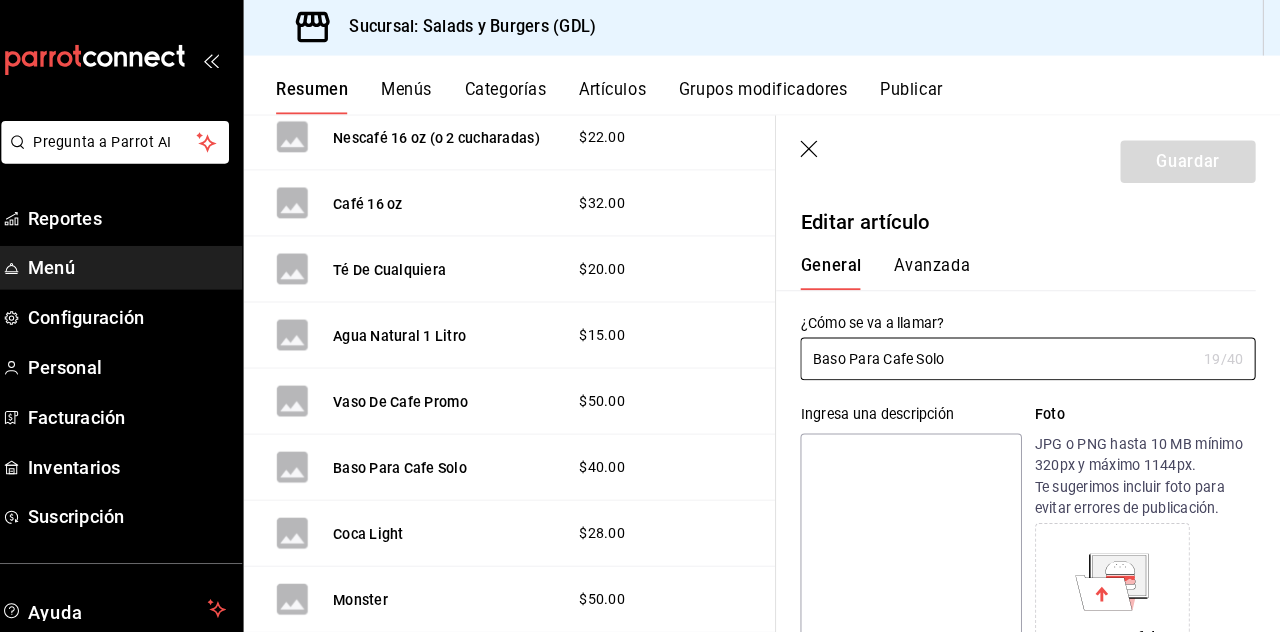 scroll, scrollTop: 95, scrollLeft: 0, axis: vertical 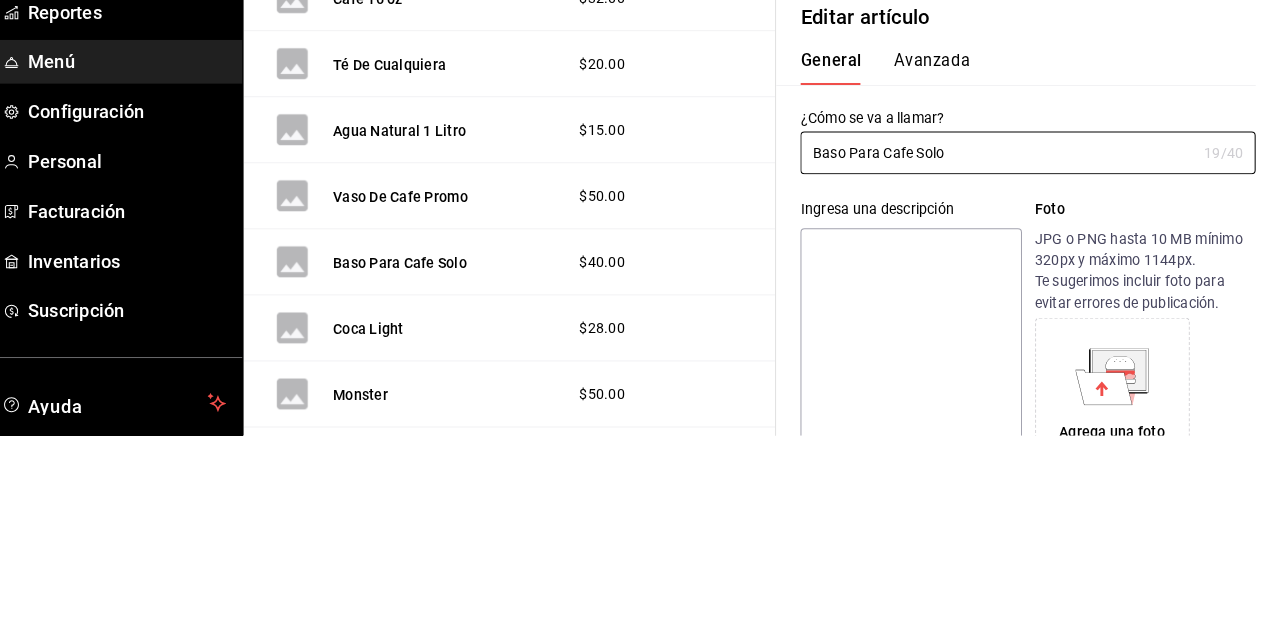 click on "Baso Para Cafe Solo" at bounding box center (1002, 354) 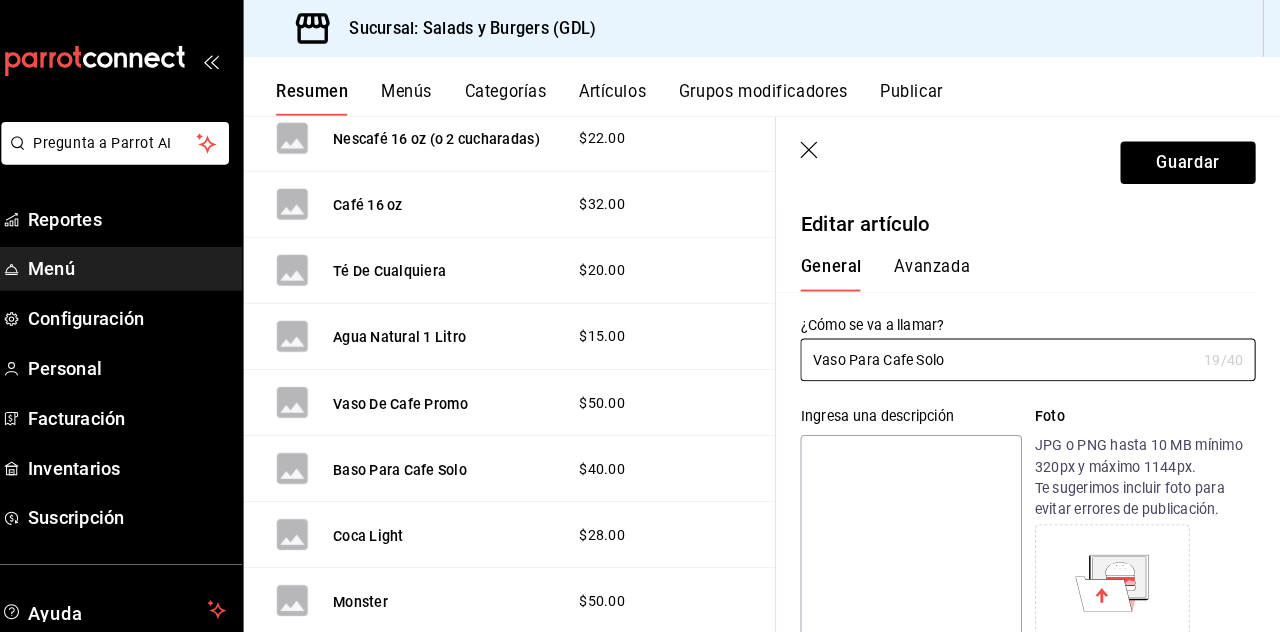 scroll, scrollTop: 53, scrollLeft: 0, axis: vertical 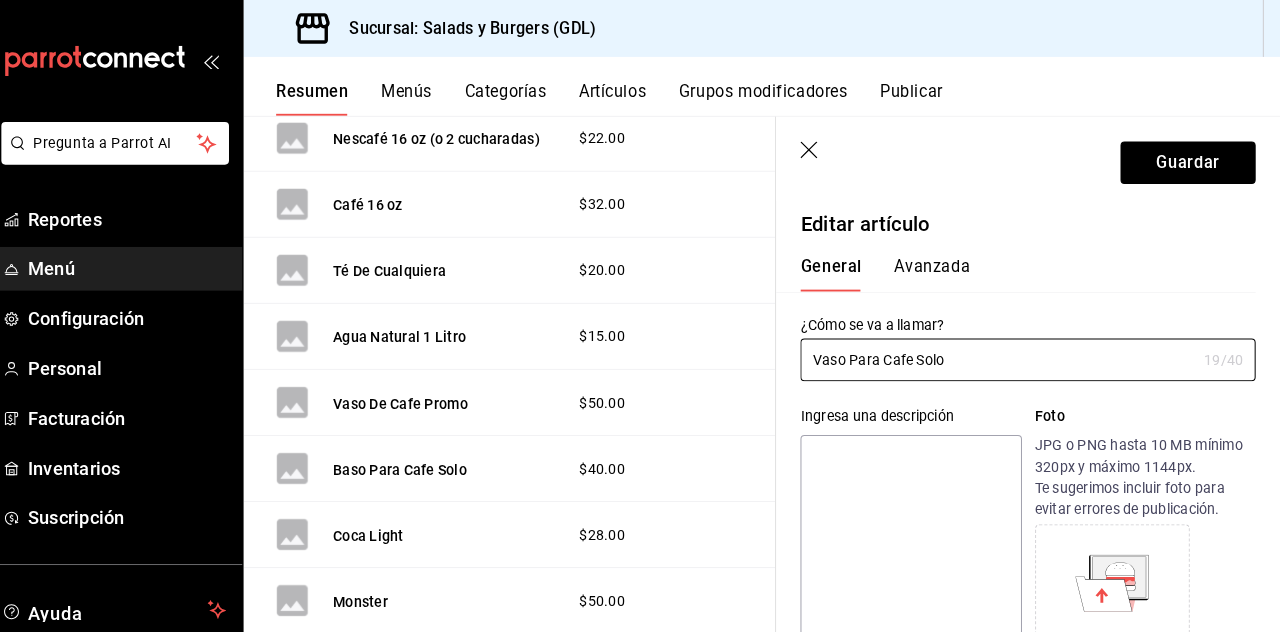 click on "Guardar" at bounding box center [1189, 160] 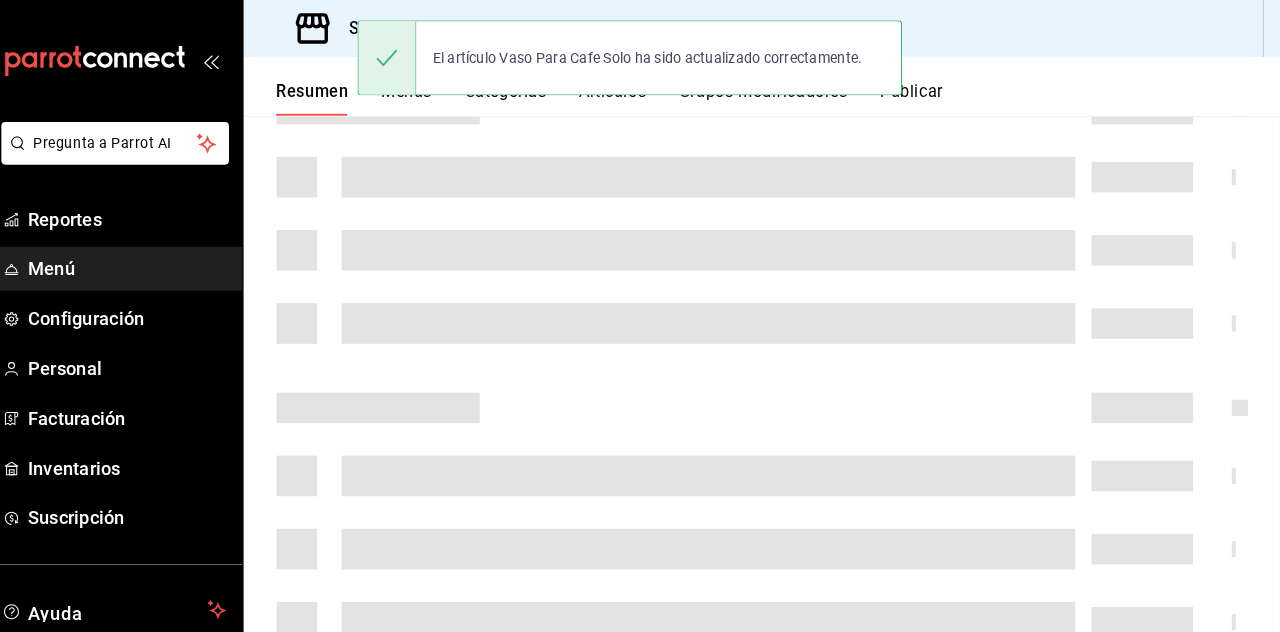 scroll, scrollTop: 312, scrollLeft: 0, axis: vertical 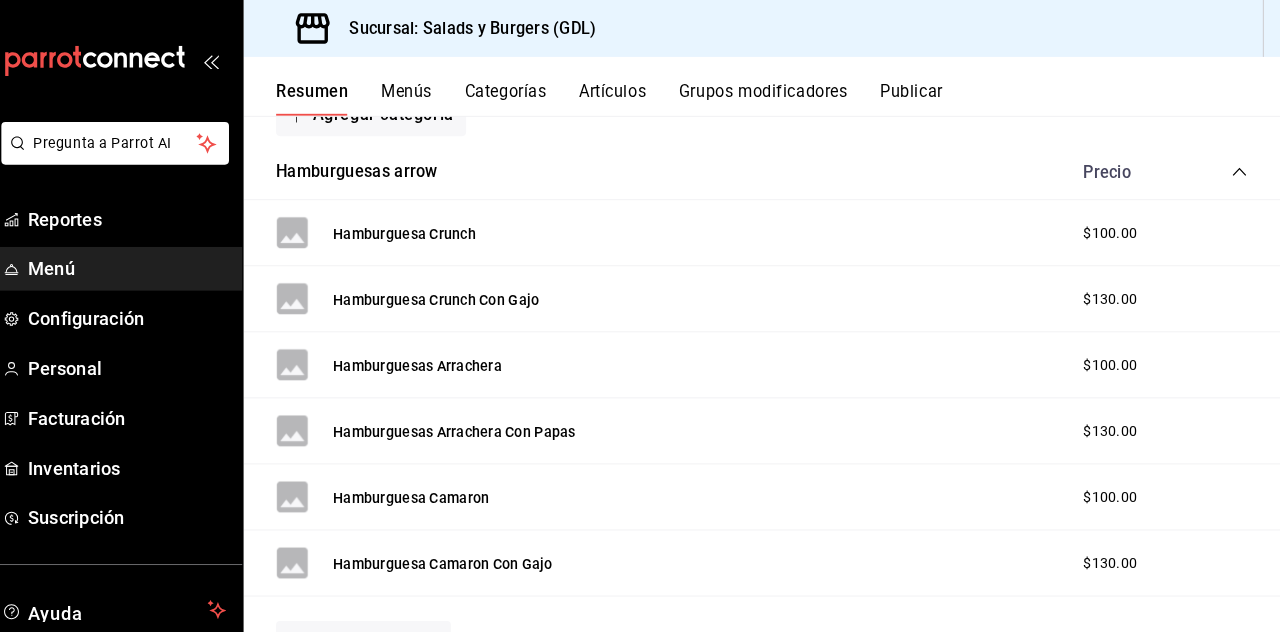 click on "Configuración" at bounding box center (145, 313) 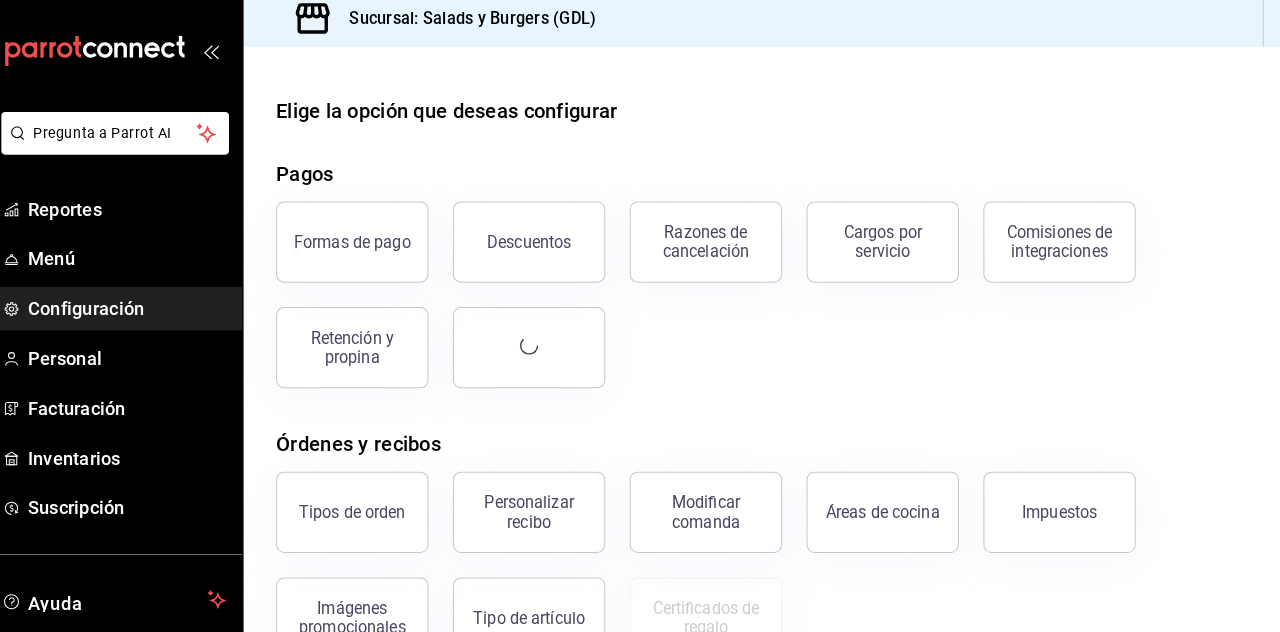 scroll, scrollTop: 43, scrollLeft: 0, axis: vertical 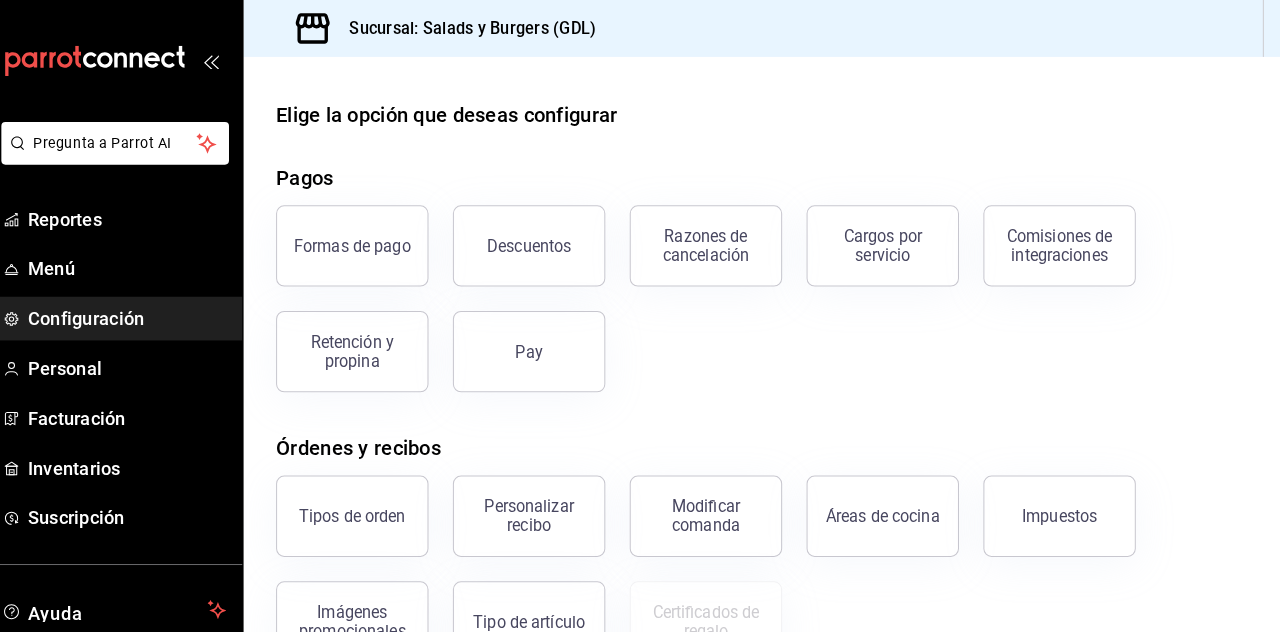 click on "Formas de pago" at bounding box center [367, 242] 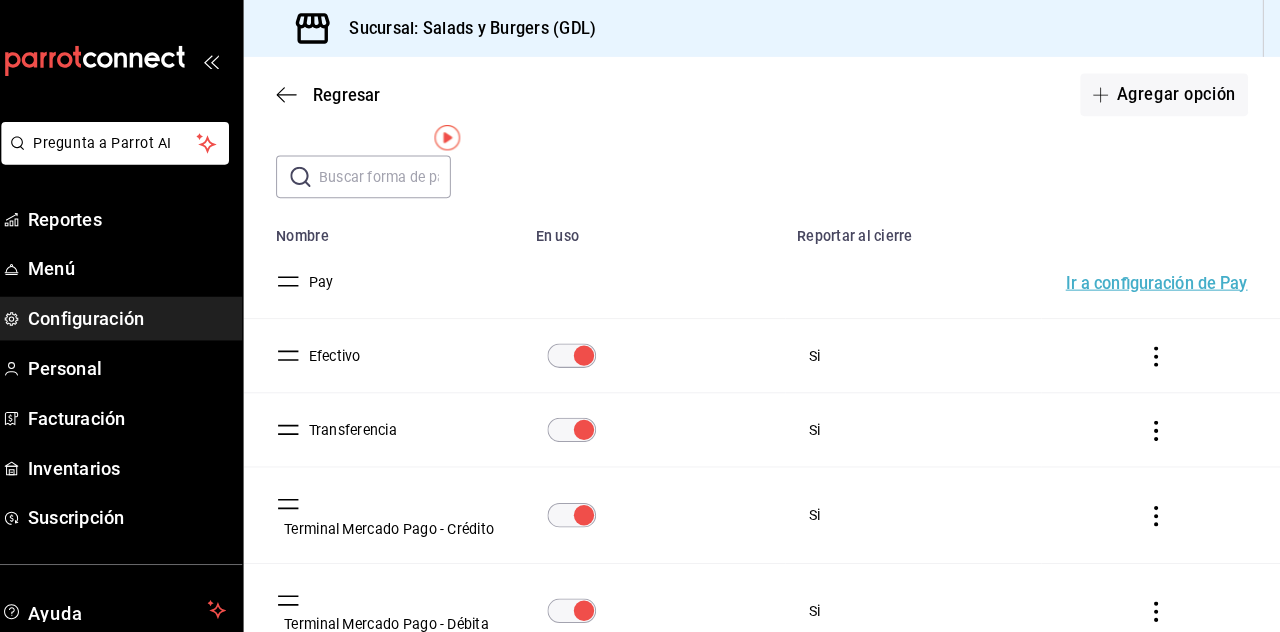 scroll, scrollTop: 241, scrollLeft: 0, axis: vertical 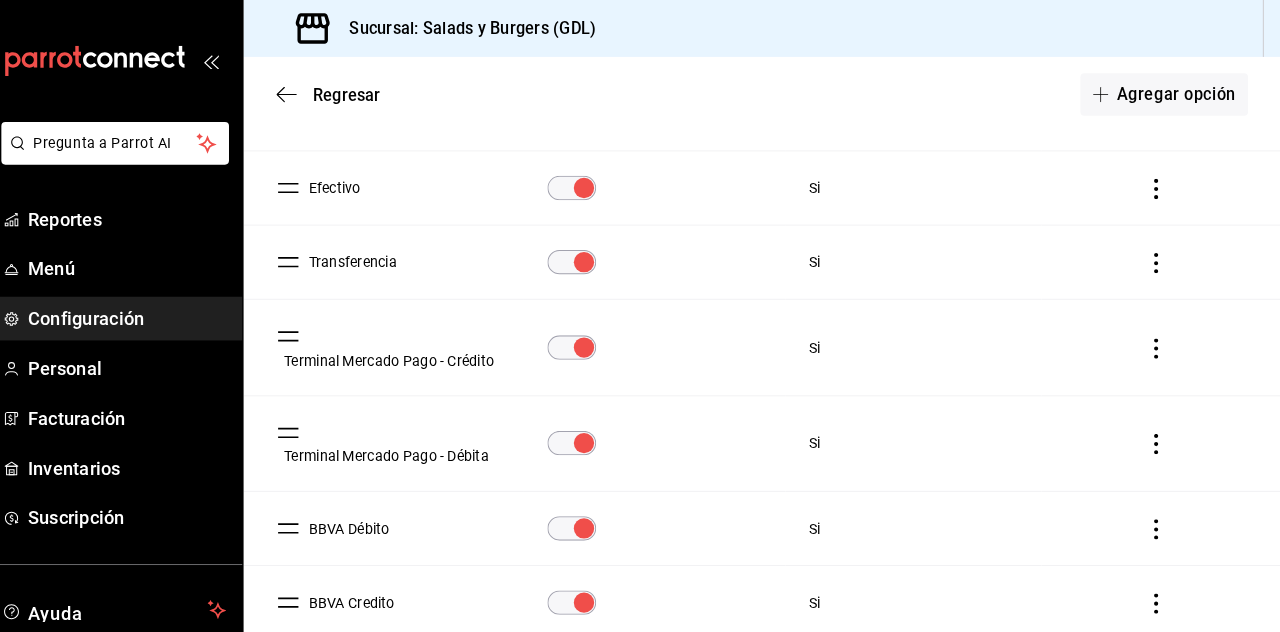 click on "Terminal Mercado Pago - Débita" at bounding box center (397, 449) 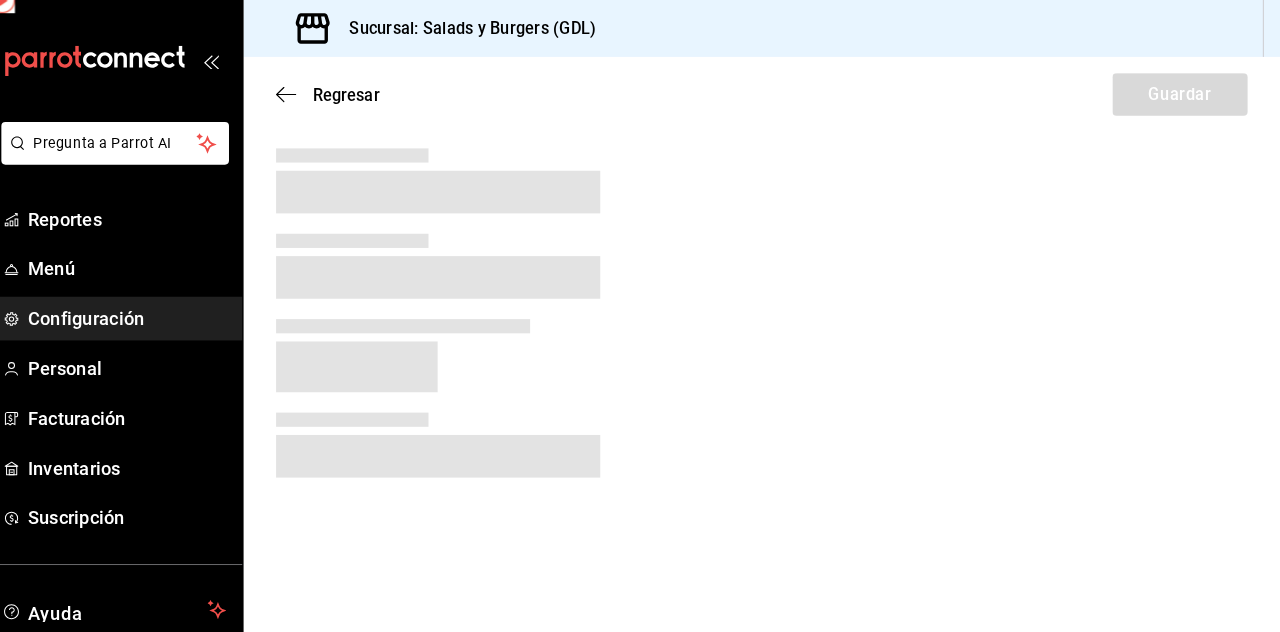 scroll, scrollTop: 0, scrollLeft: 0, axis: both 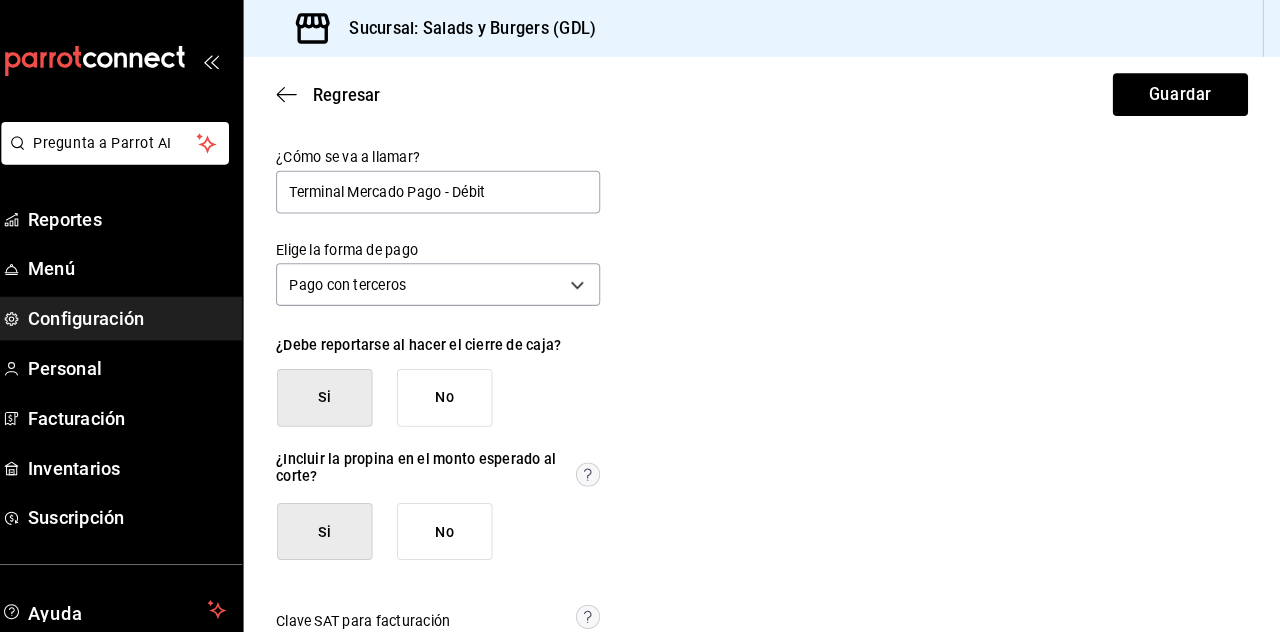type on "Terminal Mercado Pago - Débito" 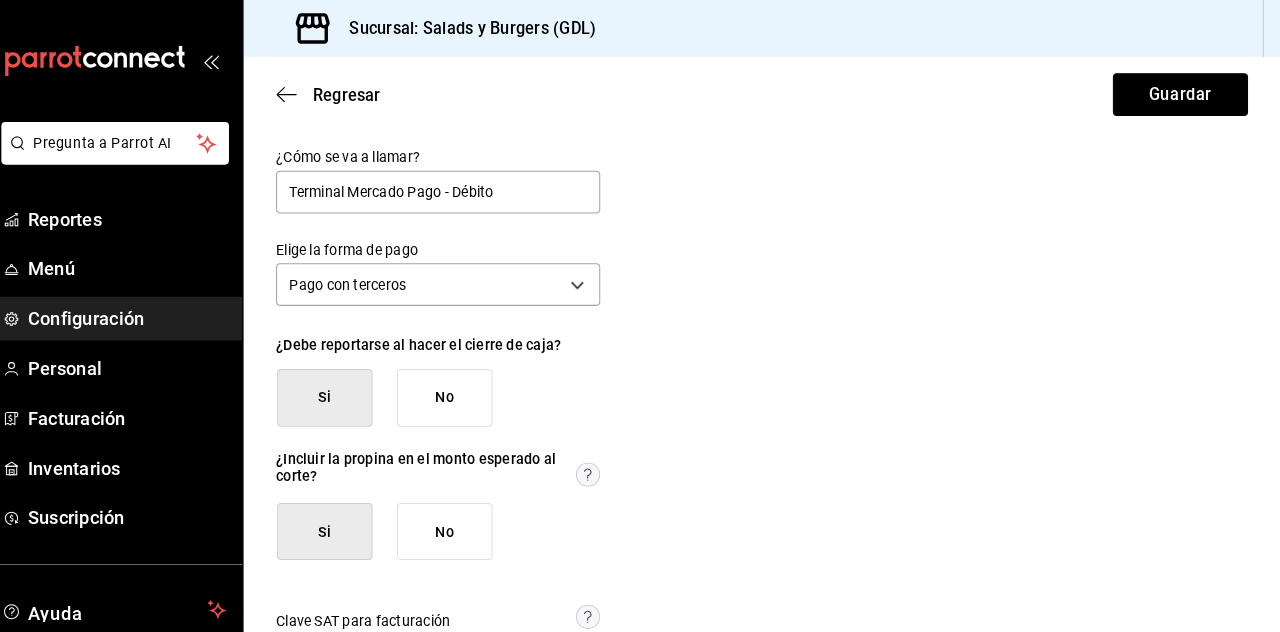 click on "Guardar" at bounding box center [1181, 93] 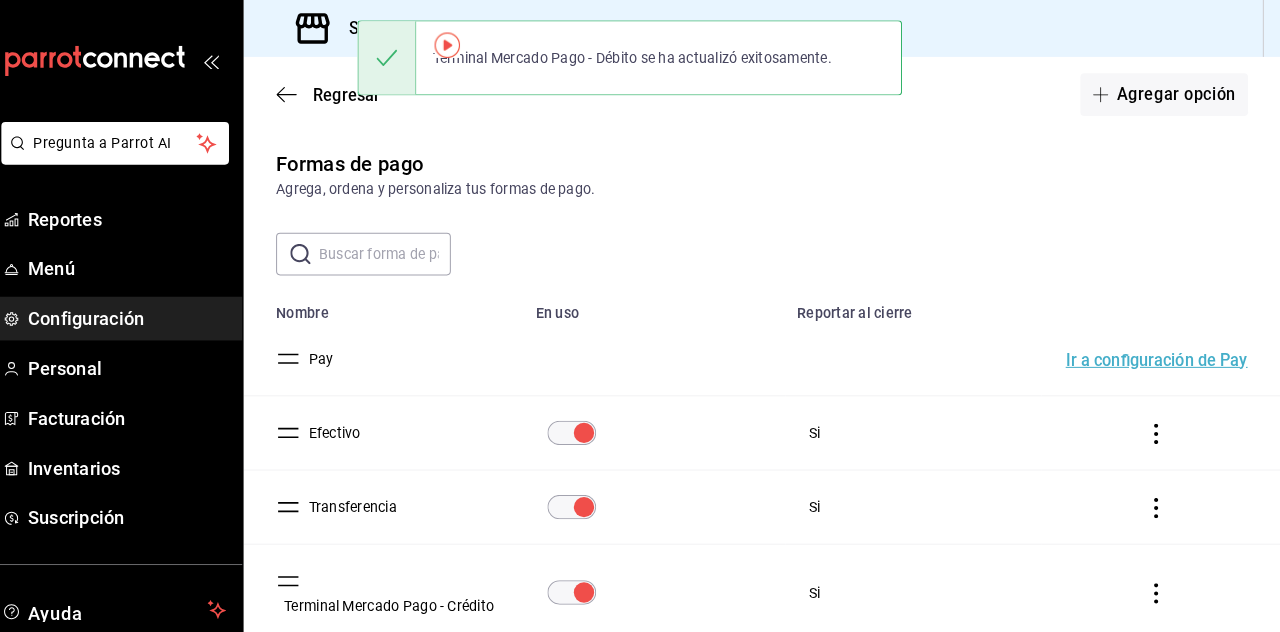 scroll, scrollTop: 241, scrollLeft: 0, axis: vertical 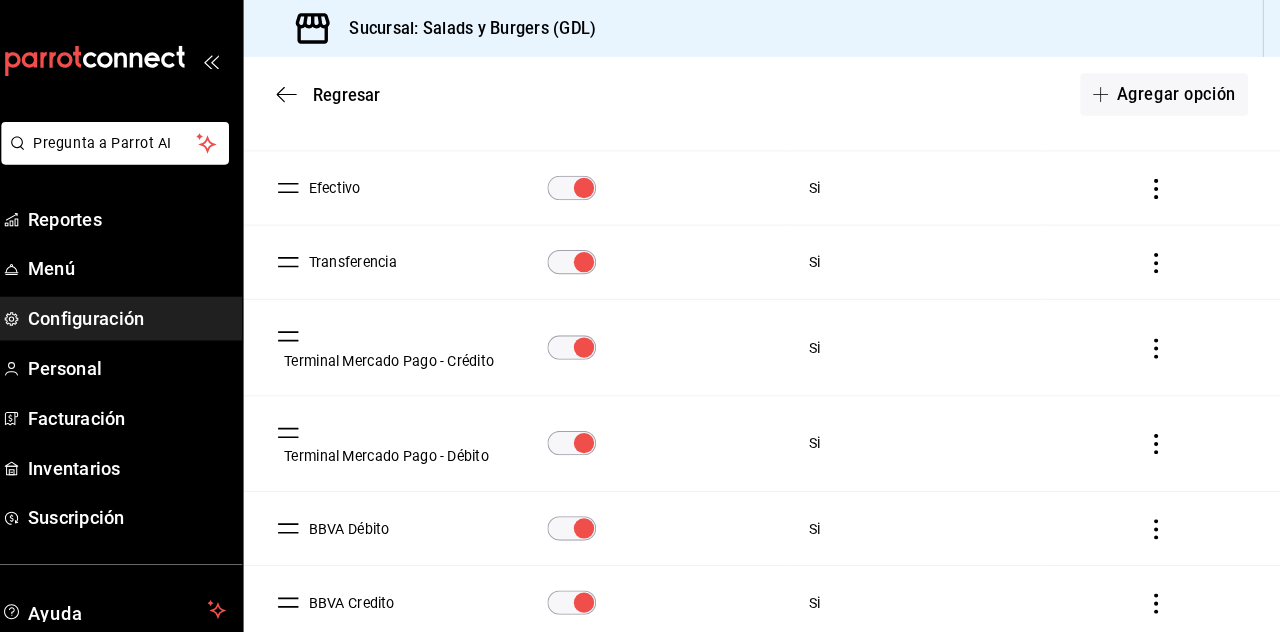 click on "Menú" at bounding box center [145, 264] 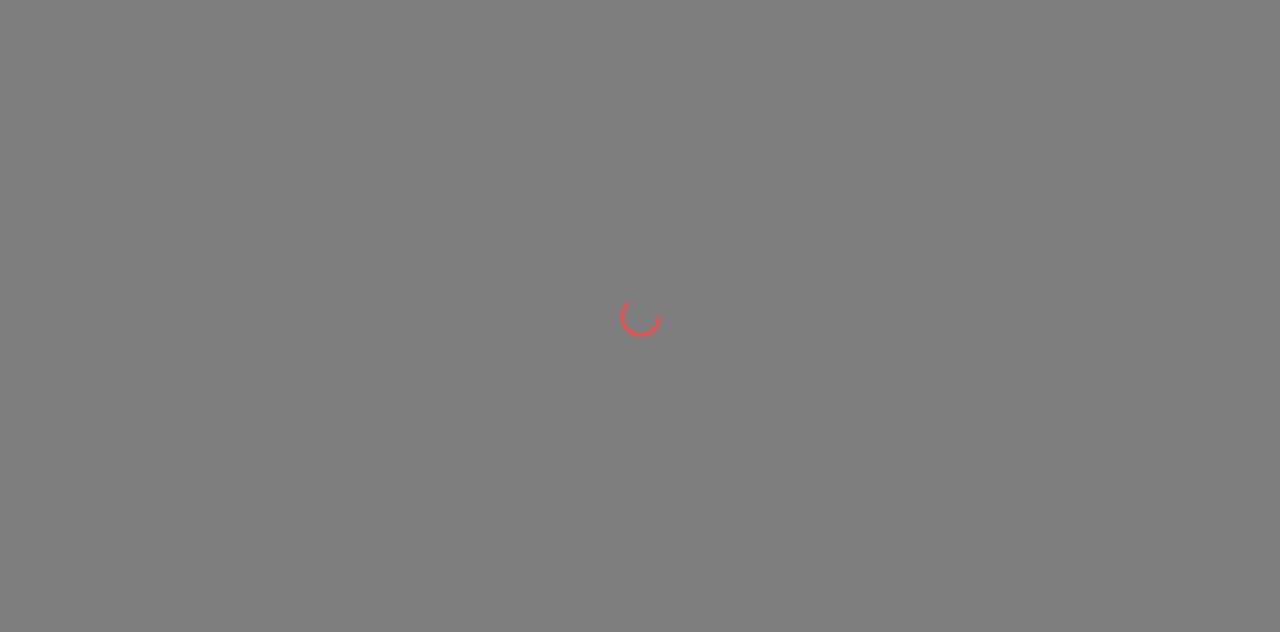 scroll, scrollTop: 0, scrollLeft: 0, axis: both 